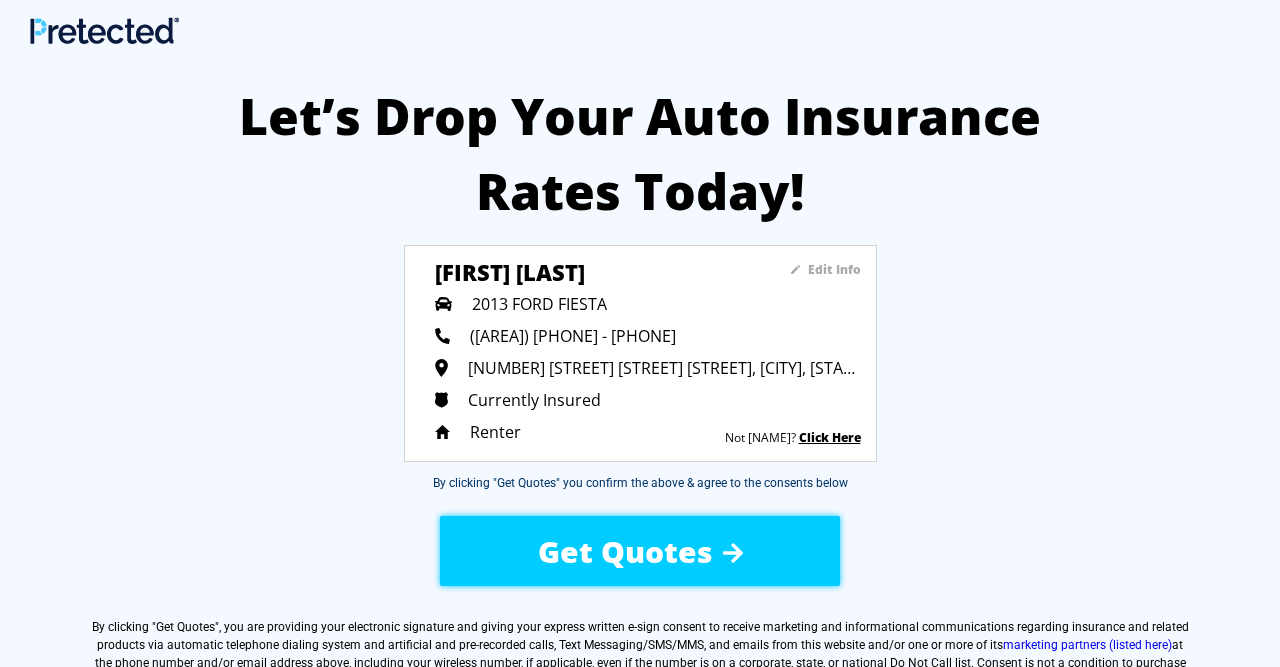 scroll, scrollTop: 0, scrollLeft: 0, axis: both 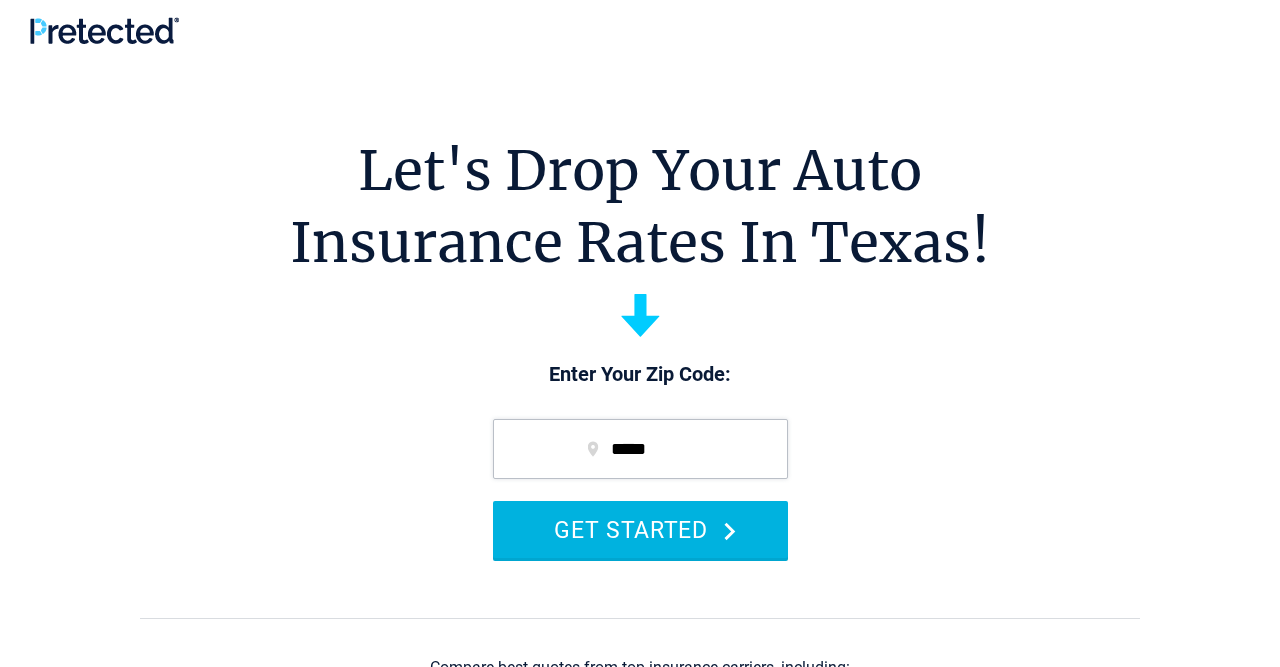 click on "GET STARTED" at bounding box center [640, 529] 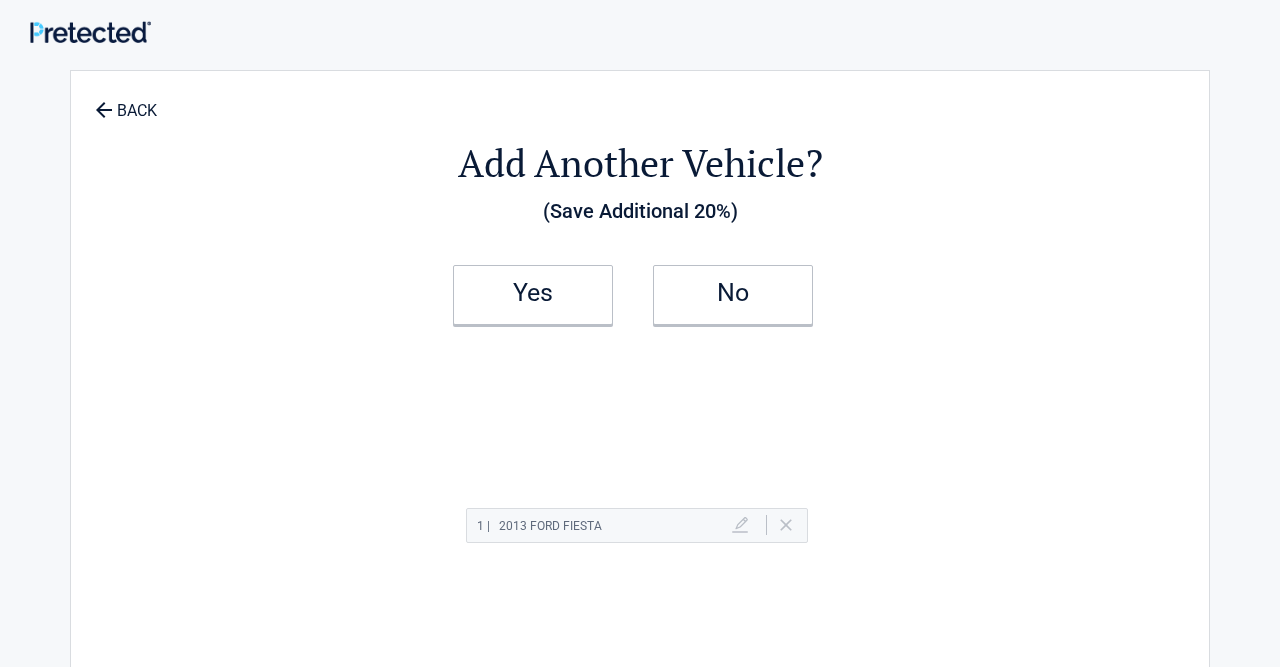 scroll, scrollTop: 0, scrollLeft: 0, axis: both 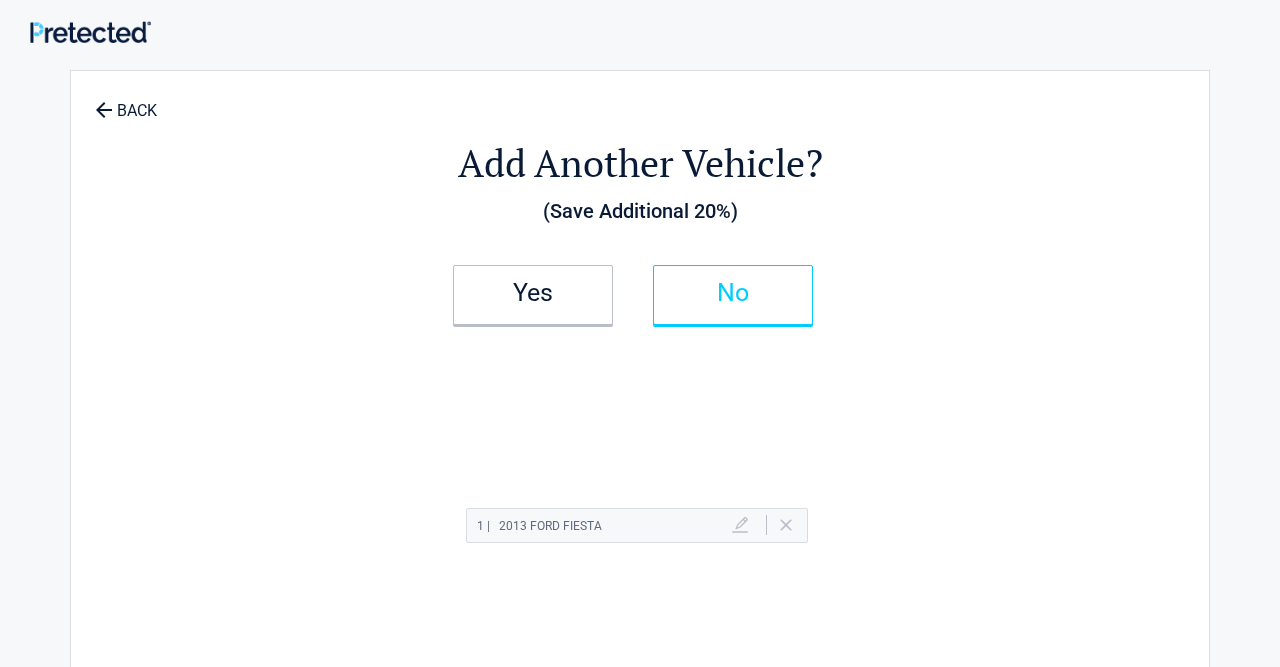 click on "No" at bounding box center [733, 293] 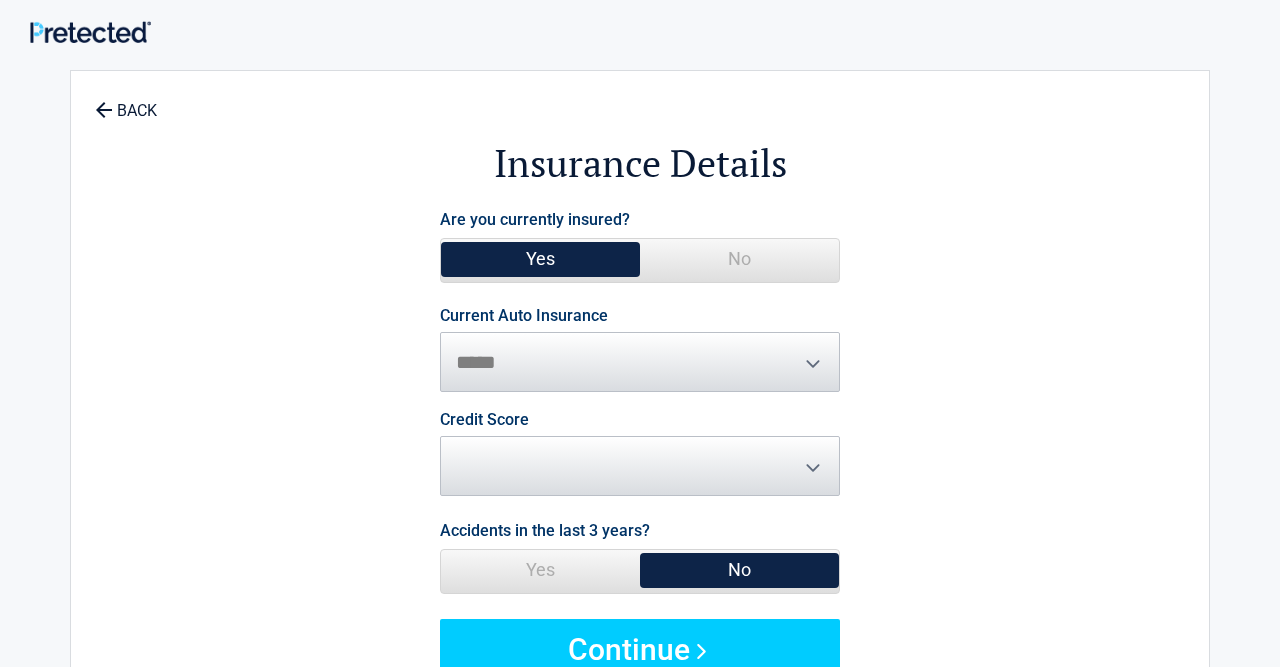 click on "**********" at bounding box center [640, 350] 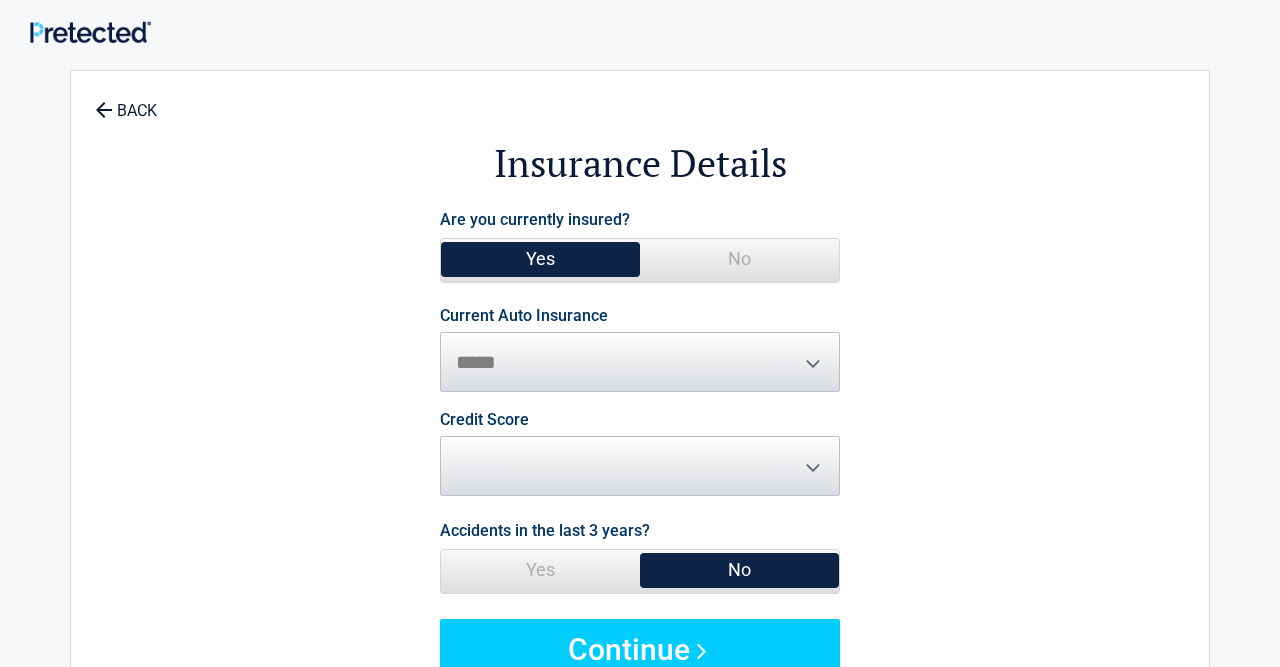 click on "No" at bounding box center (739, 570) 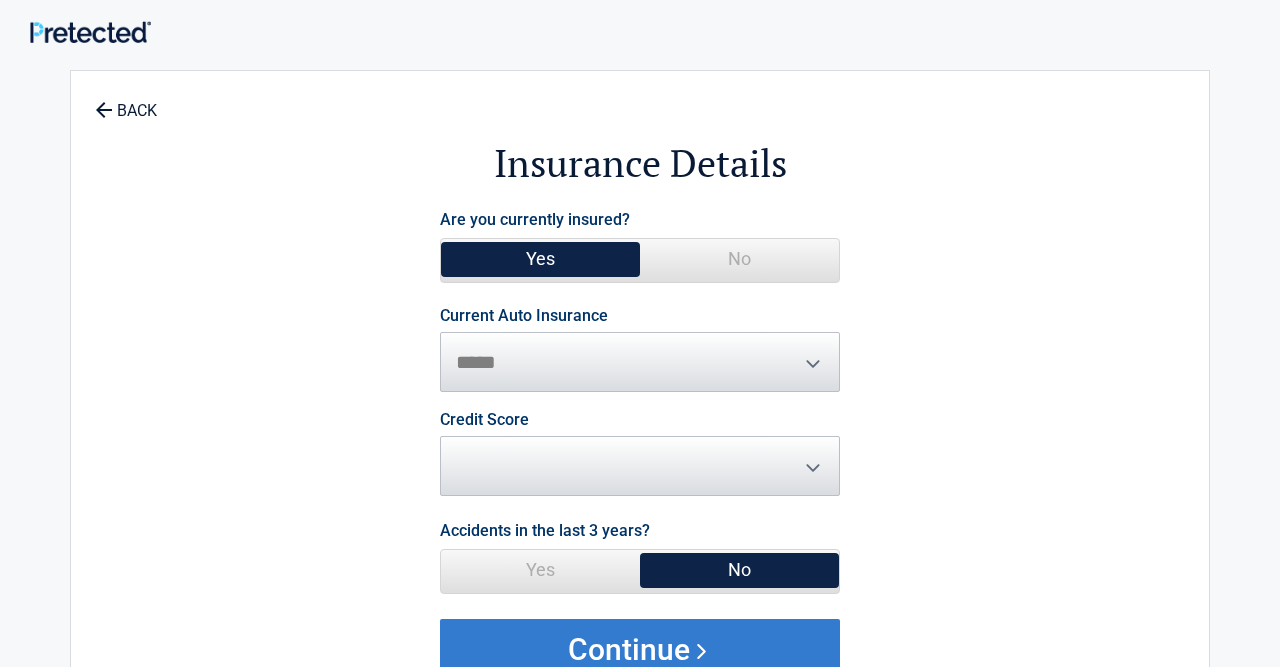 click on "Continue" at bounding box center (640, 649) 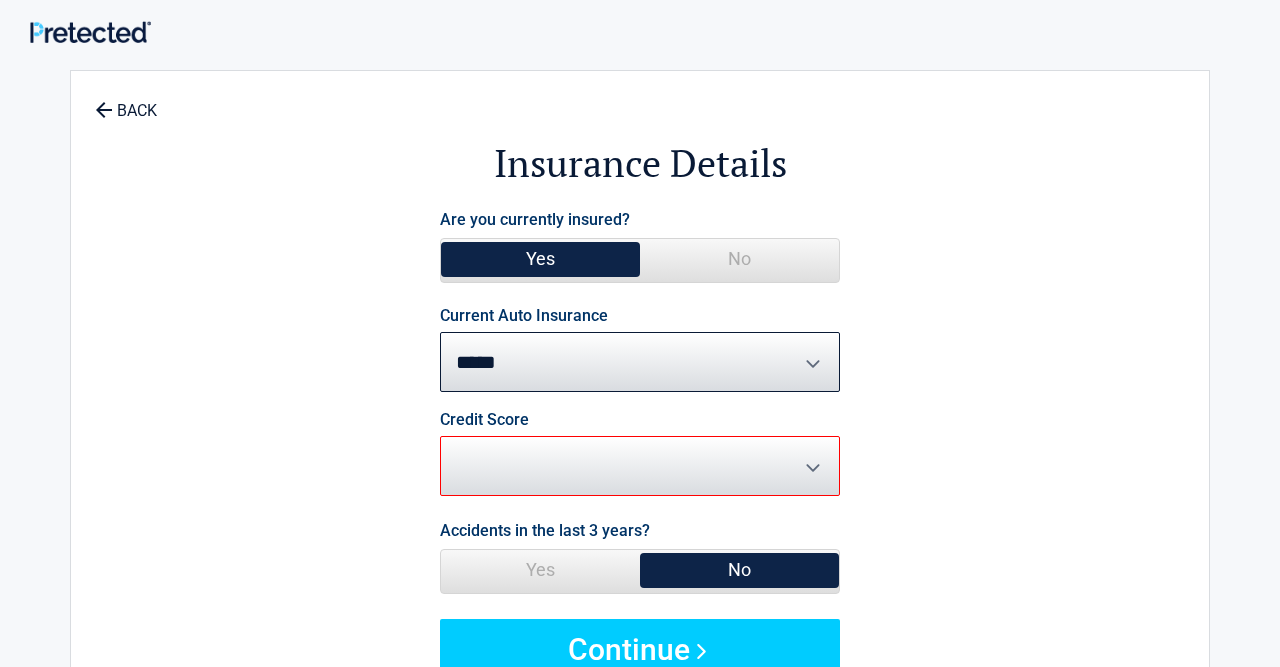 click on "**********" at bounding box center (640, 350) 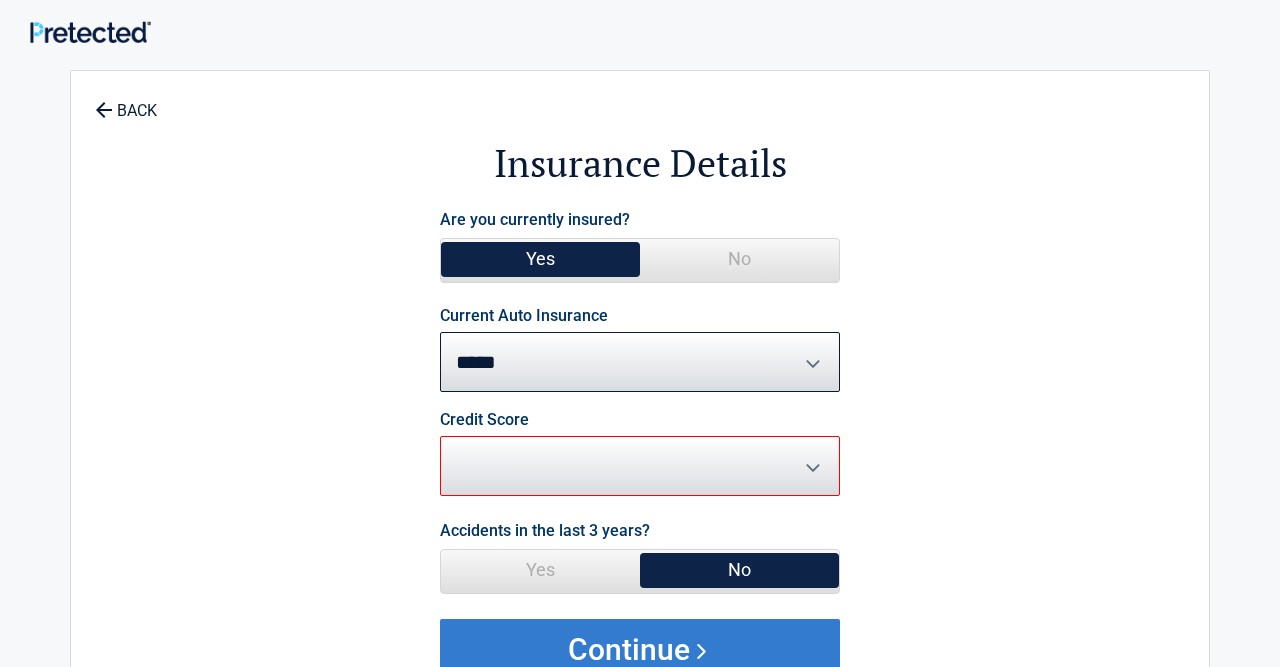 click on "Continue" at bounding box center [640, 649] 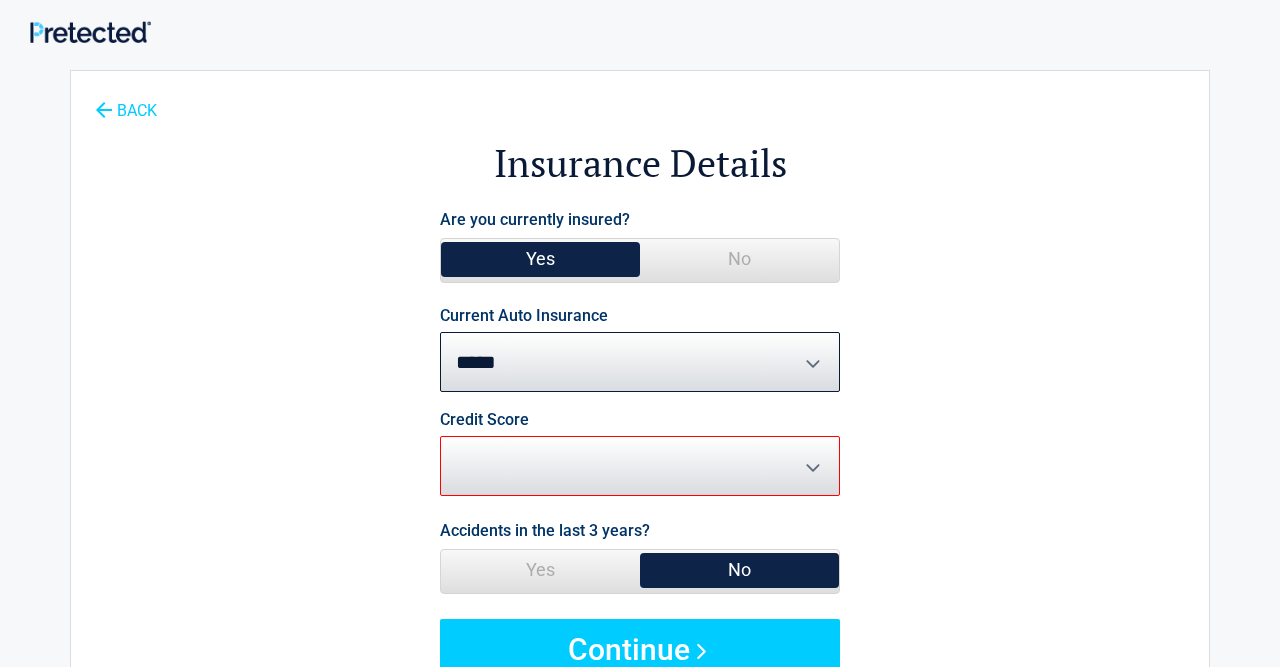 click on "BACK" at bounding box center [126, 101] 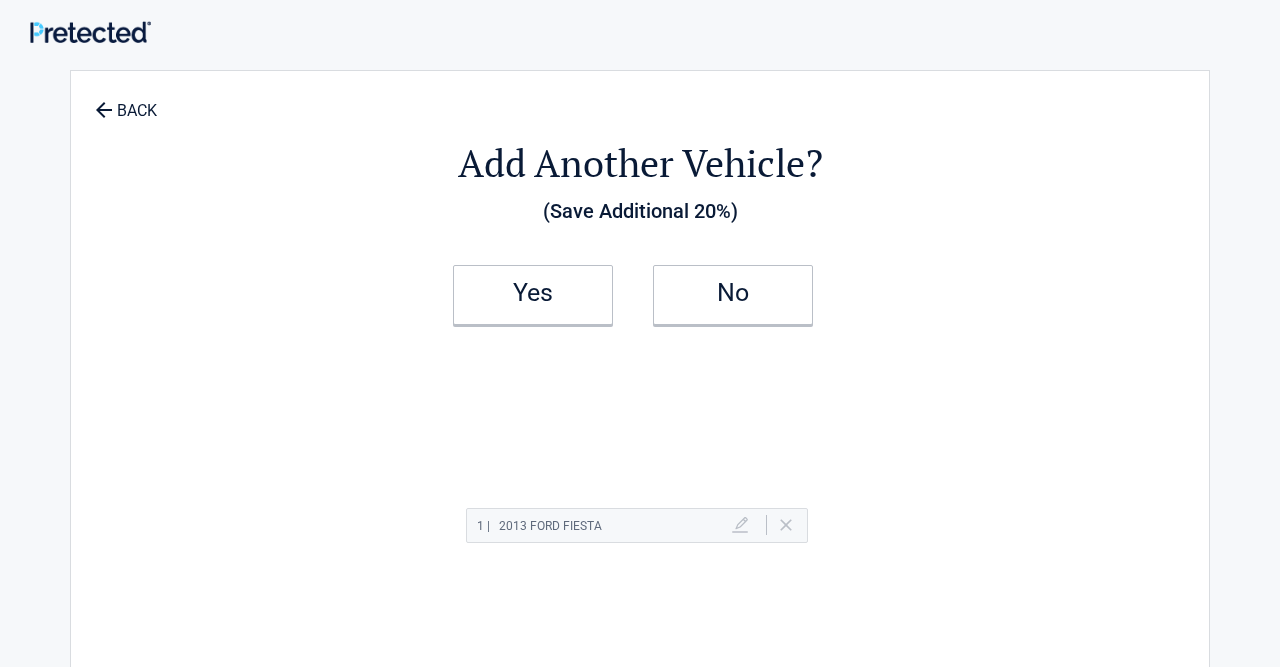 click at bounding box center (740, 525) 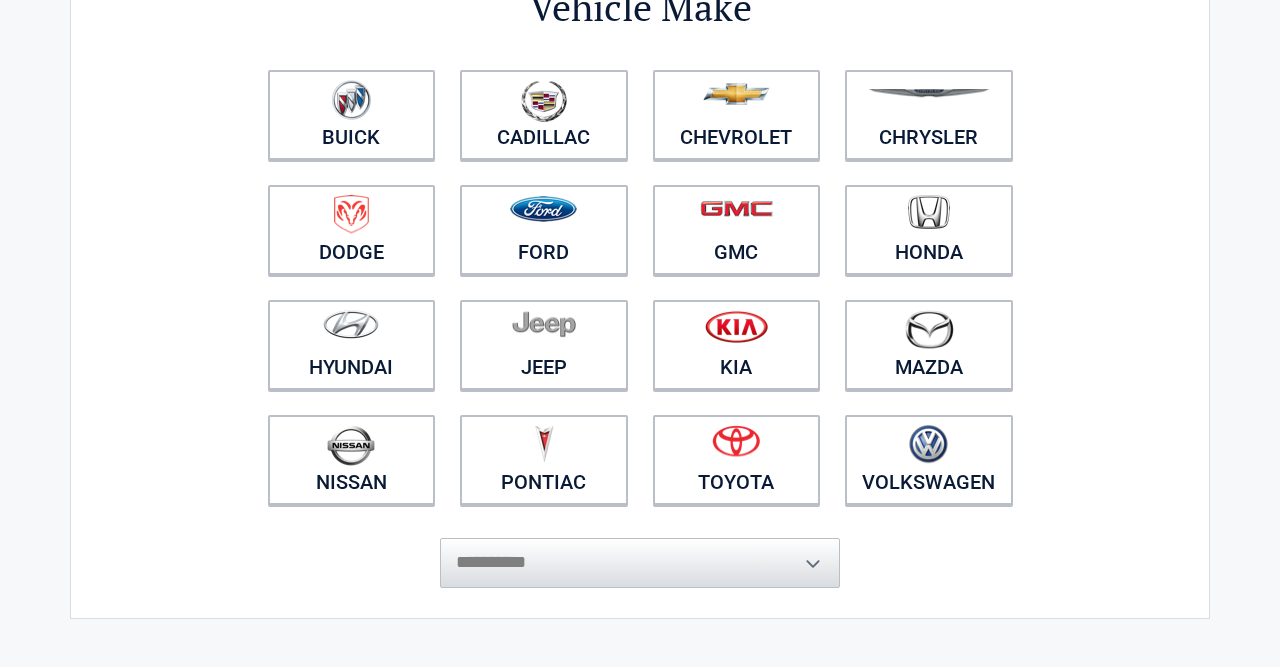 scroll, scrollTop: 193, scrollLeft: 0, axis: vertical 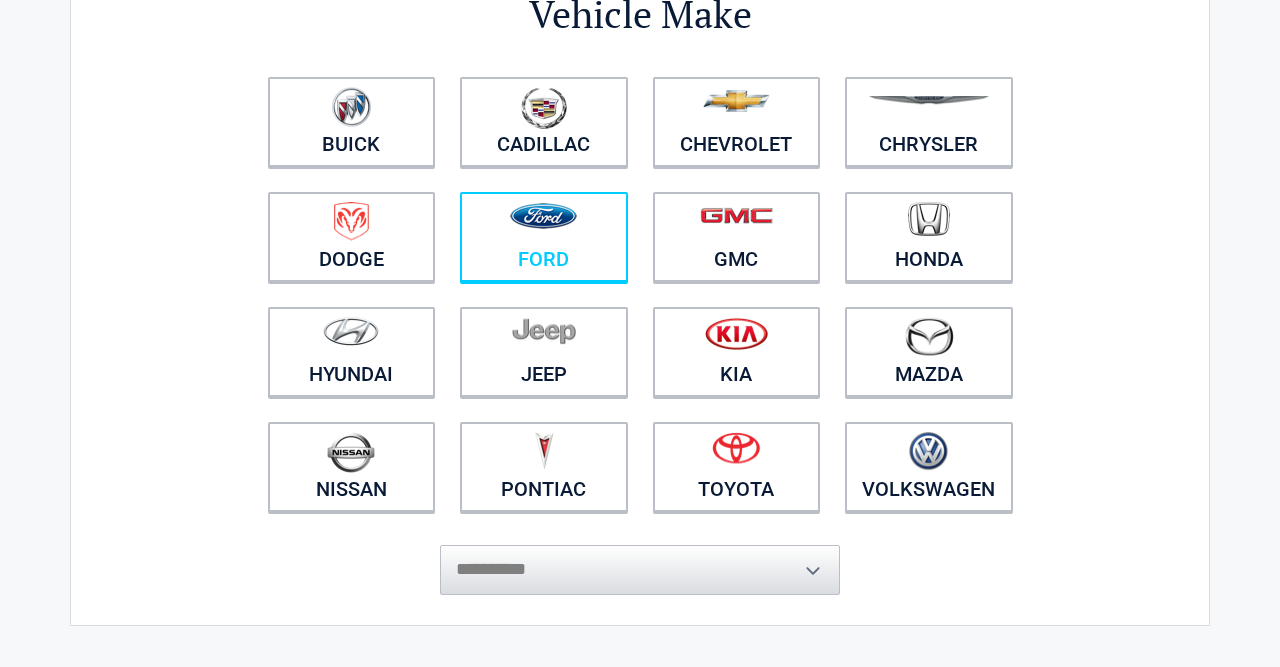 click on "Ford" at bounding box center (544, 237) 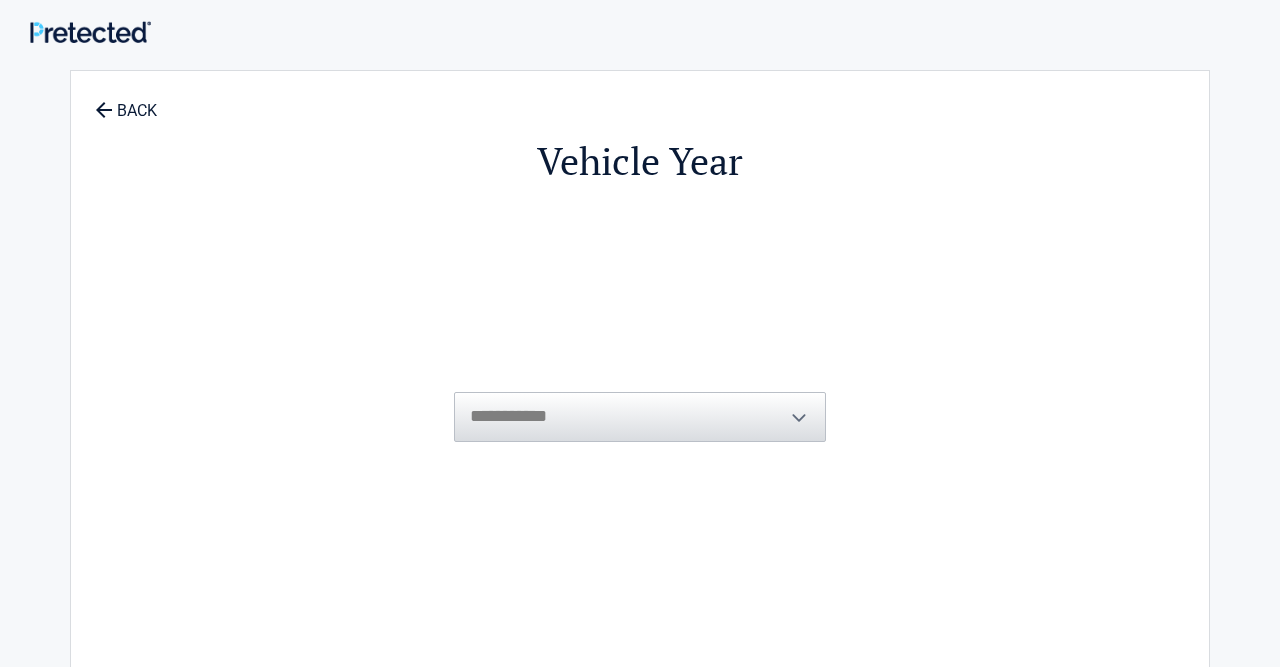 scroll, scrollTop: 0, scrollLeft: 0, axis: both 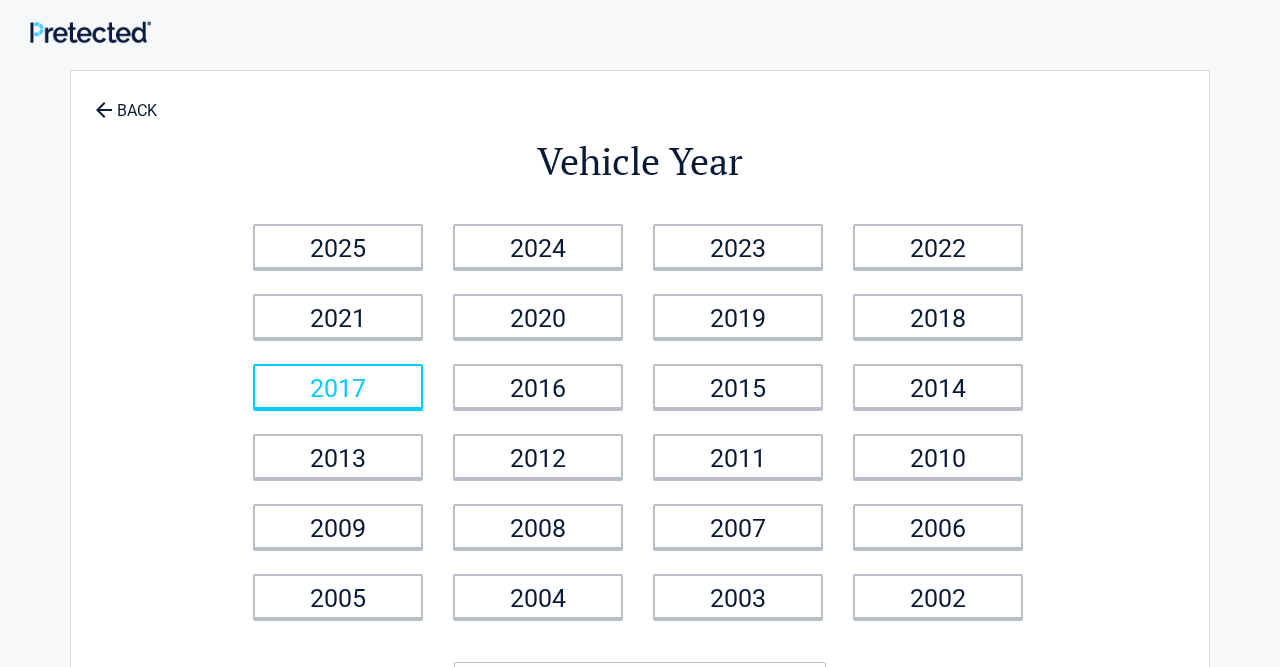 click on "2017" at bounding box center [338, 386] 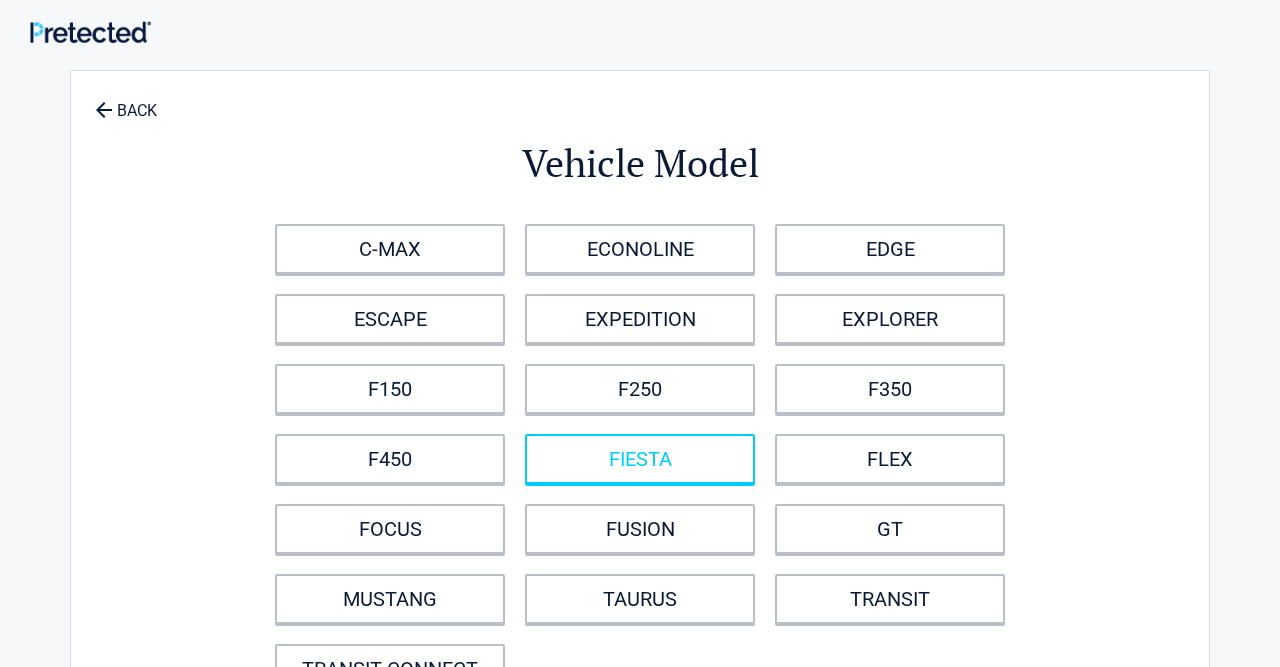 click on "FIESTA" at bounding box center [640, 459] 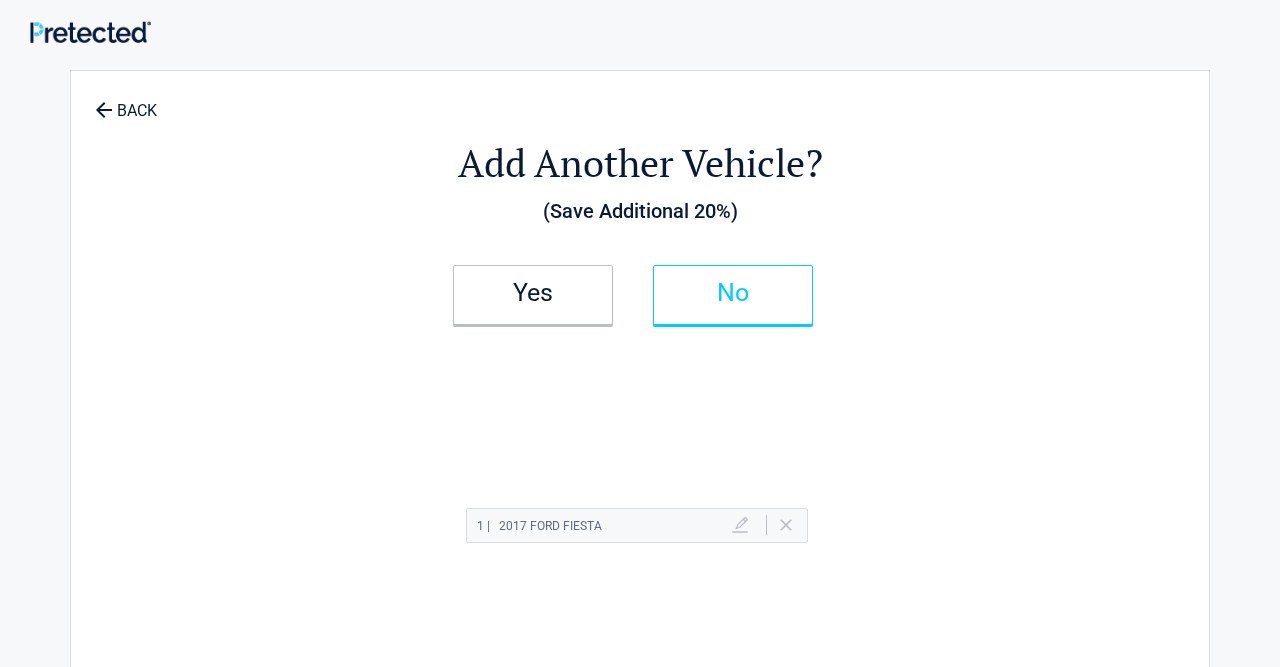 click on "No" at bounding box center [733, 293] 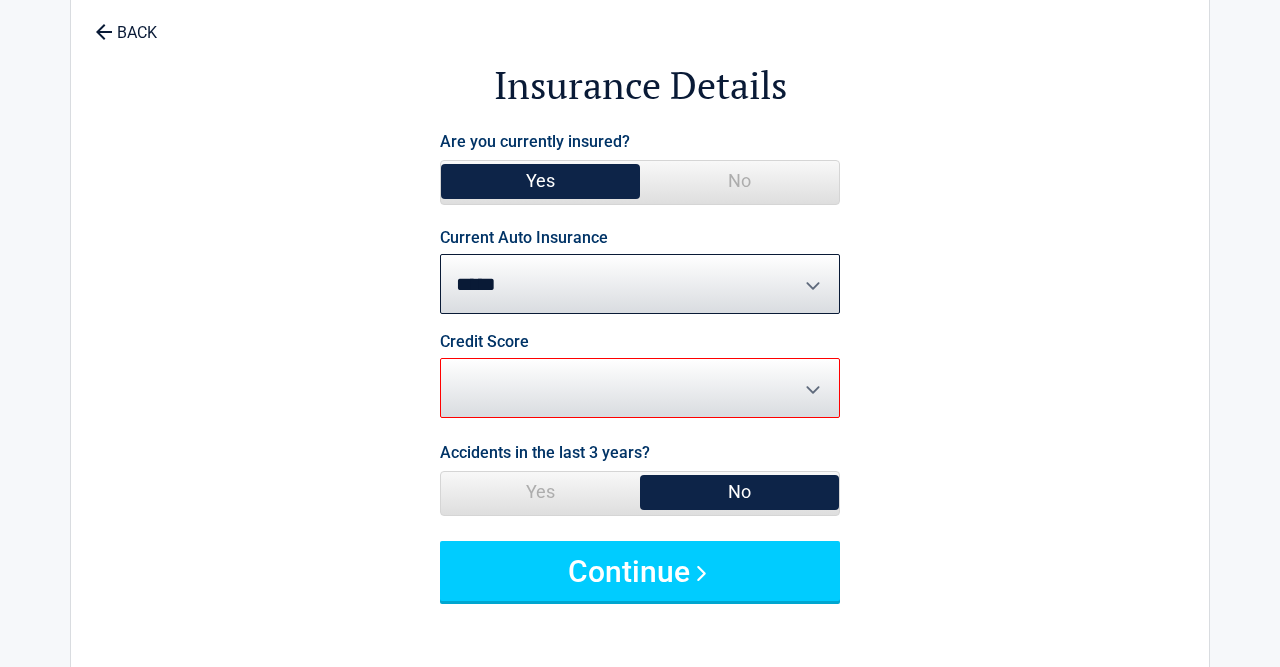 scroll, scrollTop: 58, scrollLeft: 0, axis: vertical 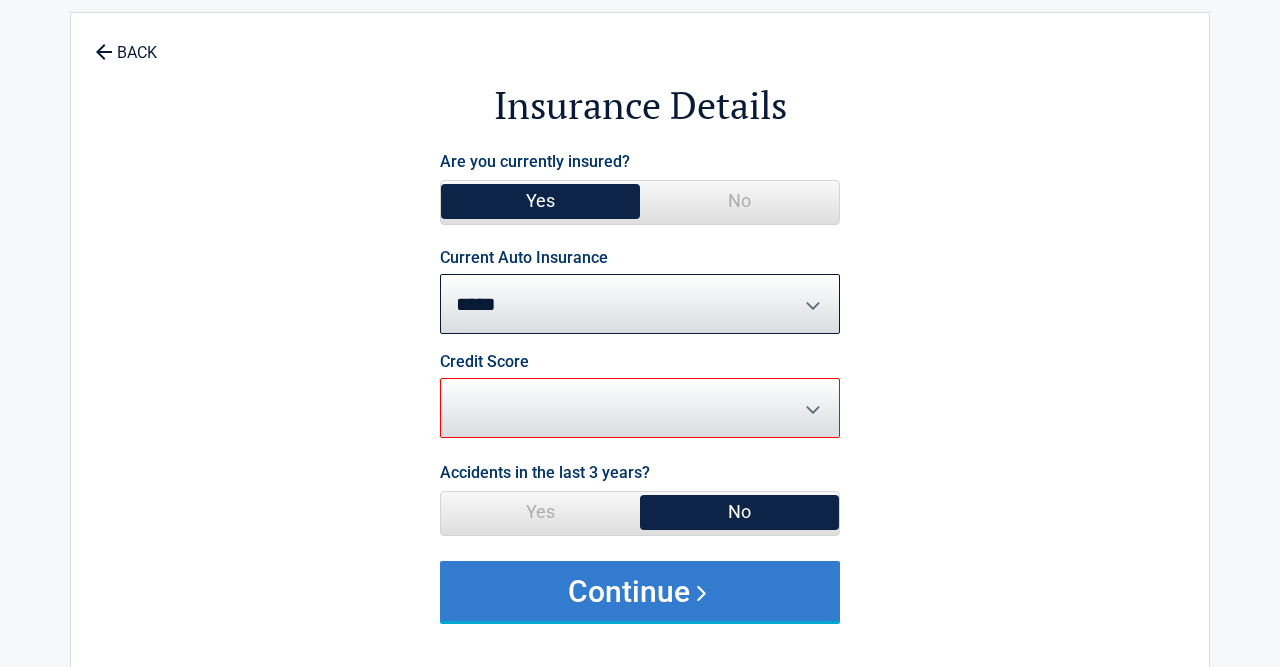 click on "Continue" at bounding box center (640, 591) 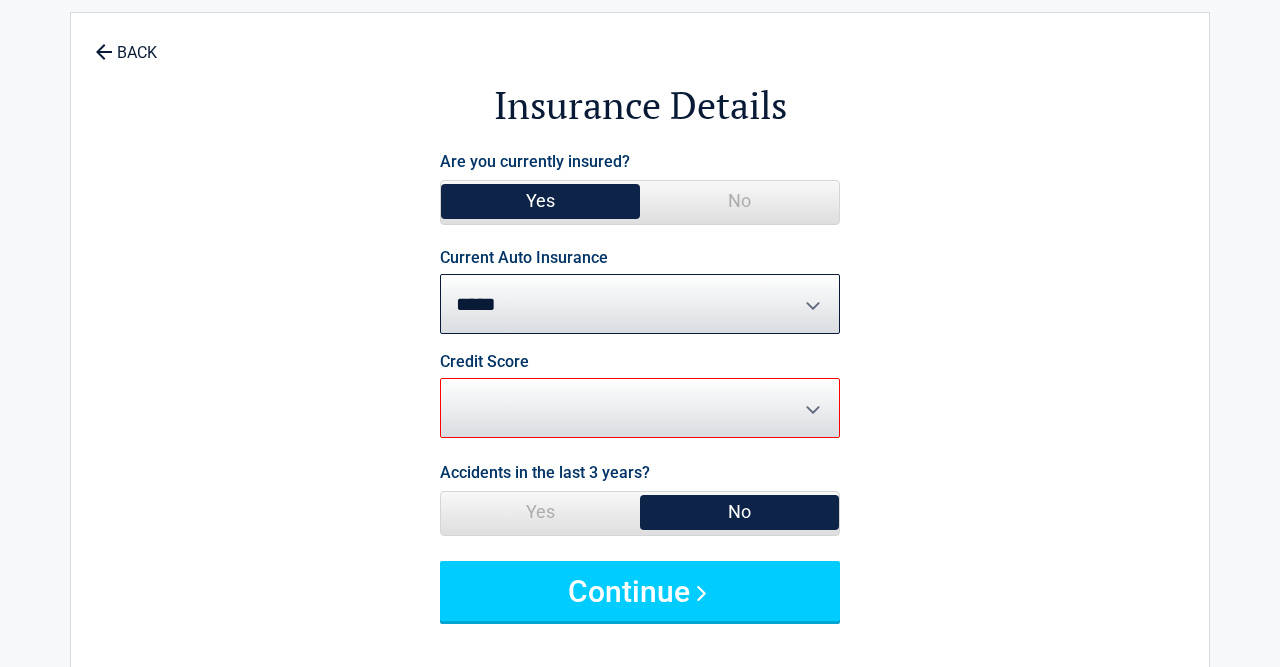 click on "**********" at bounding box center (640, 292) 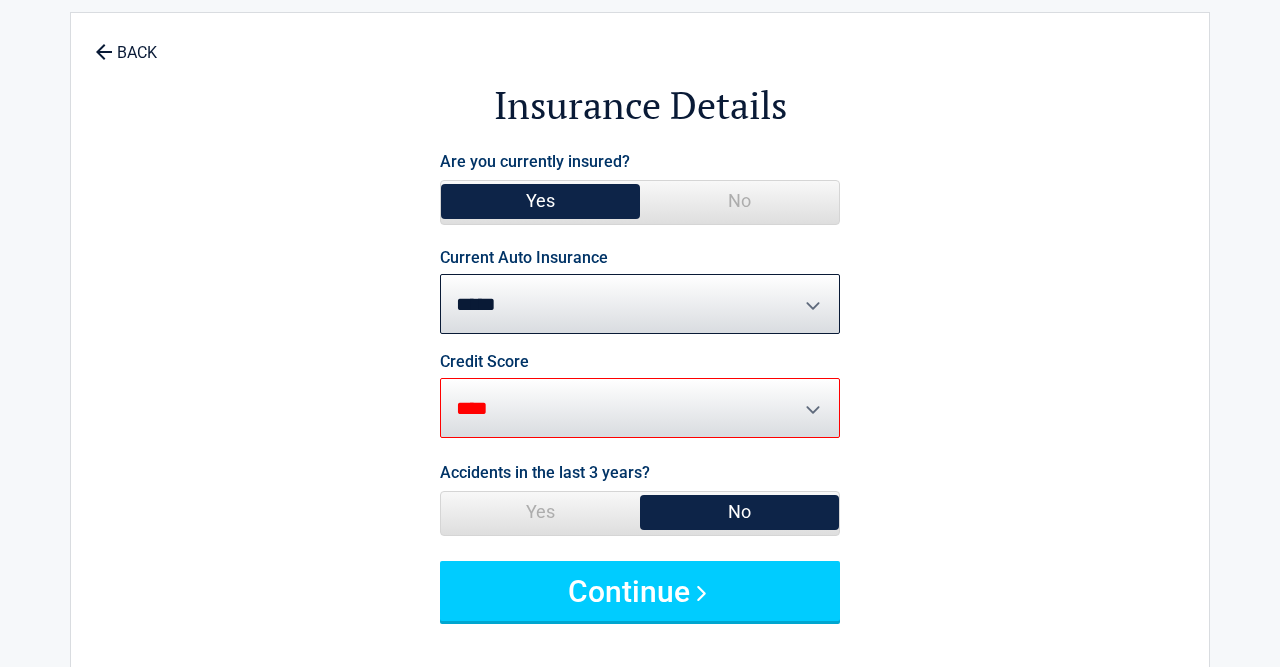 click on "****" at bounding box center [0, 0] 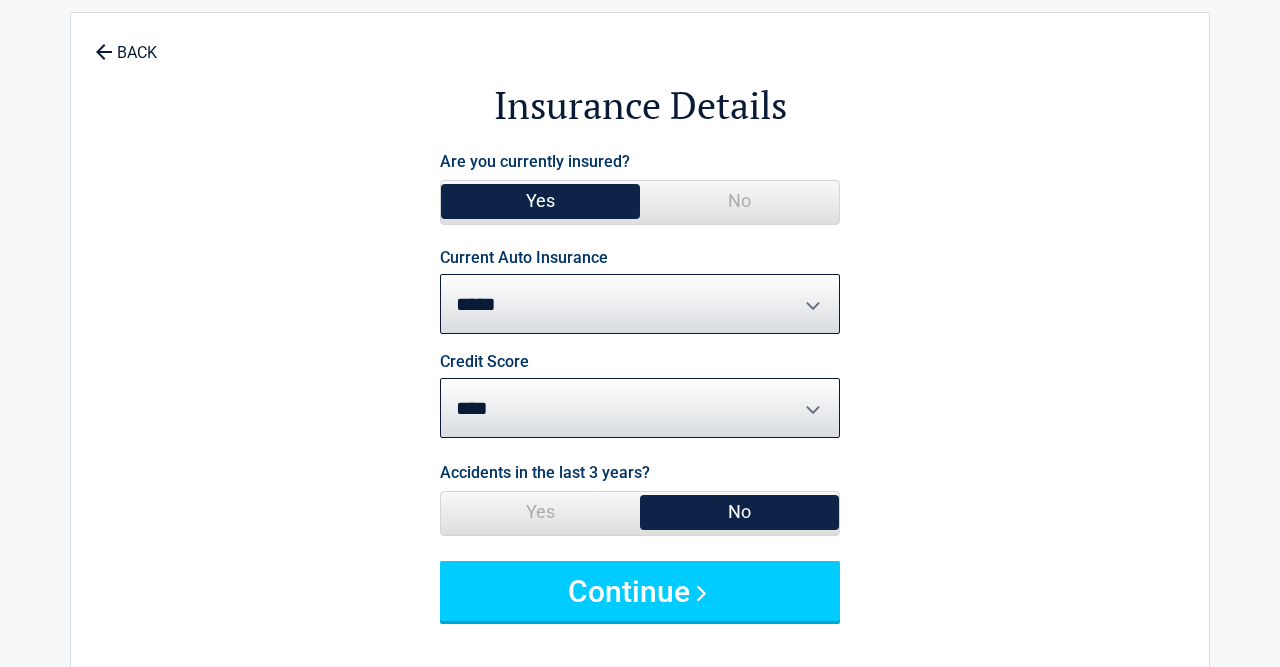 click on "**********" at bounding box center [640, 304] 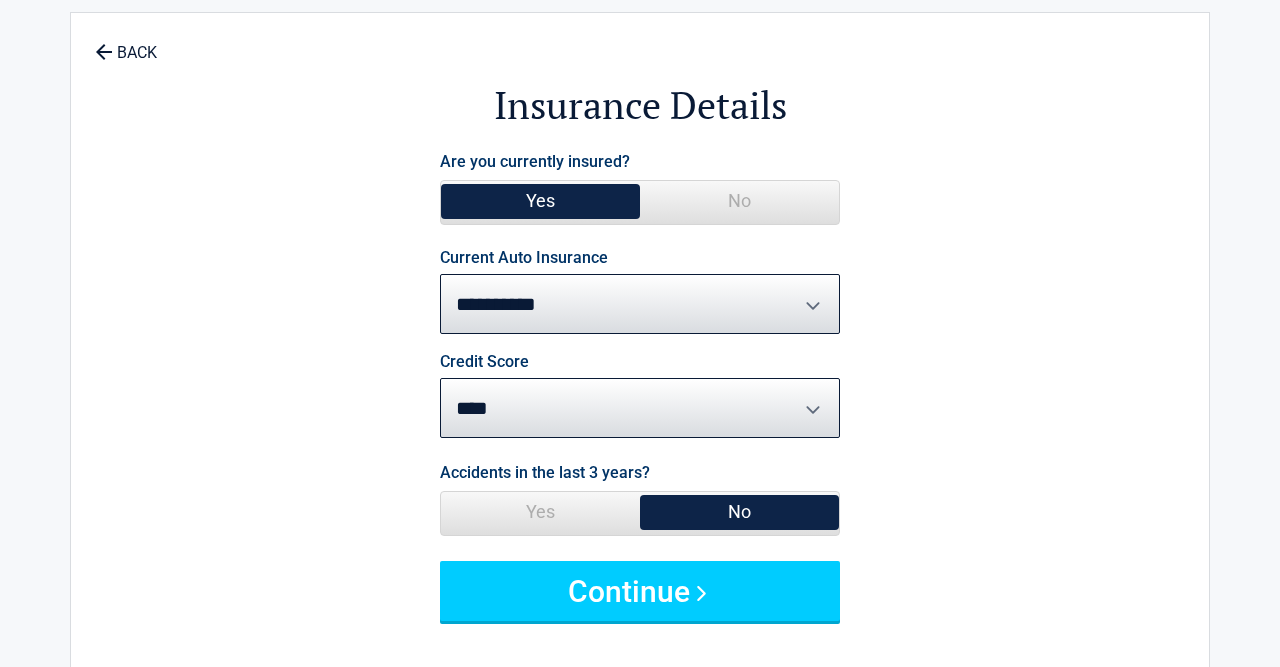 click on "**********" at bounding box center (0, 0) 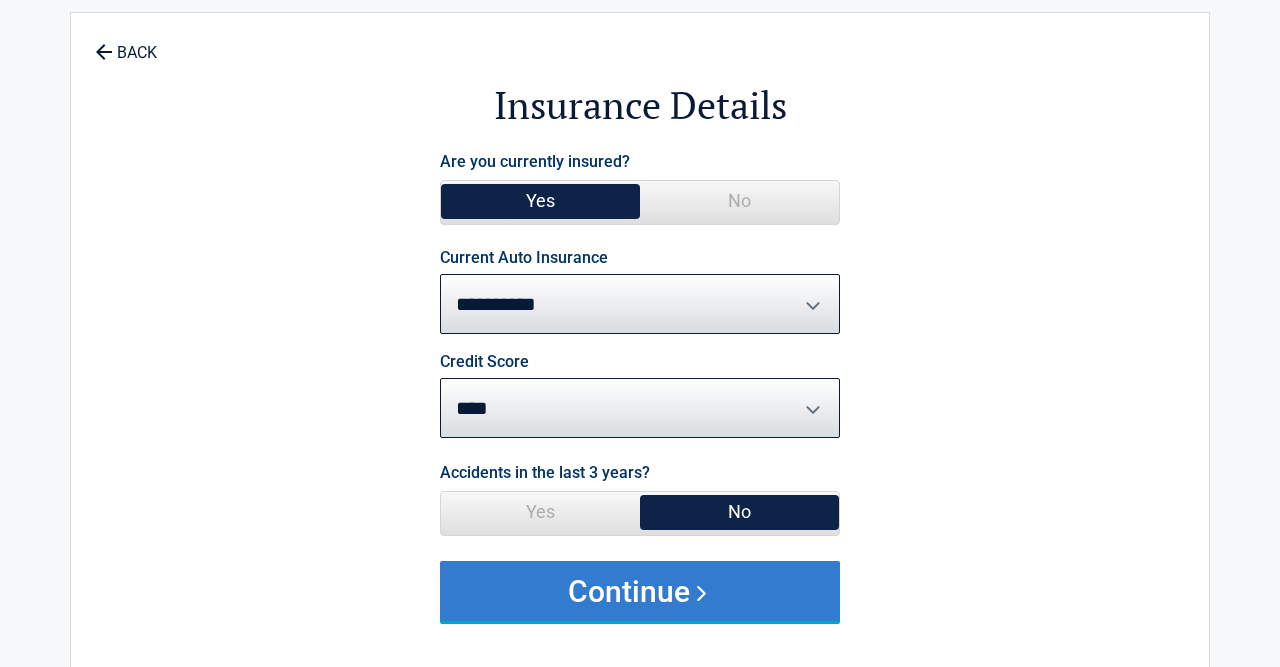 click on "Continue" at bounding box center [640, 591] 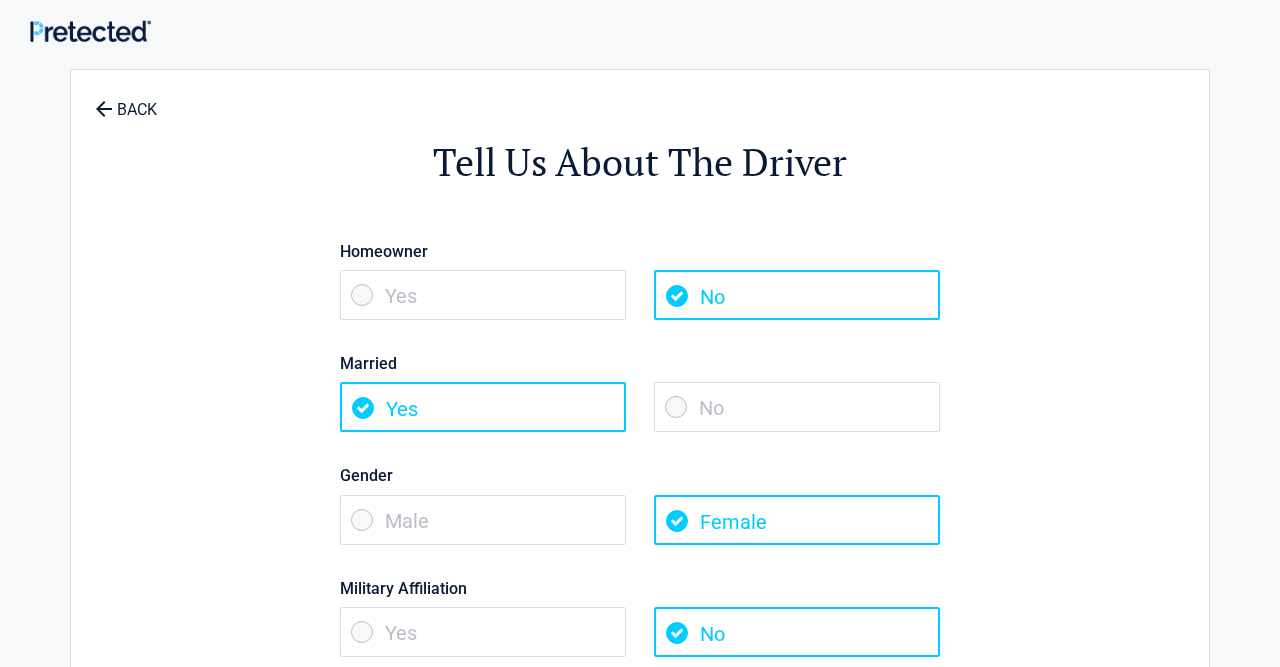 scroll, scrollTop: 0, scrollLeft: 0, axis: both 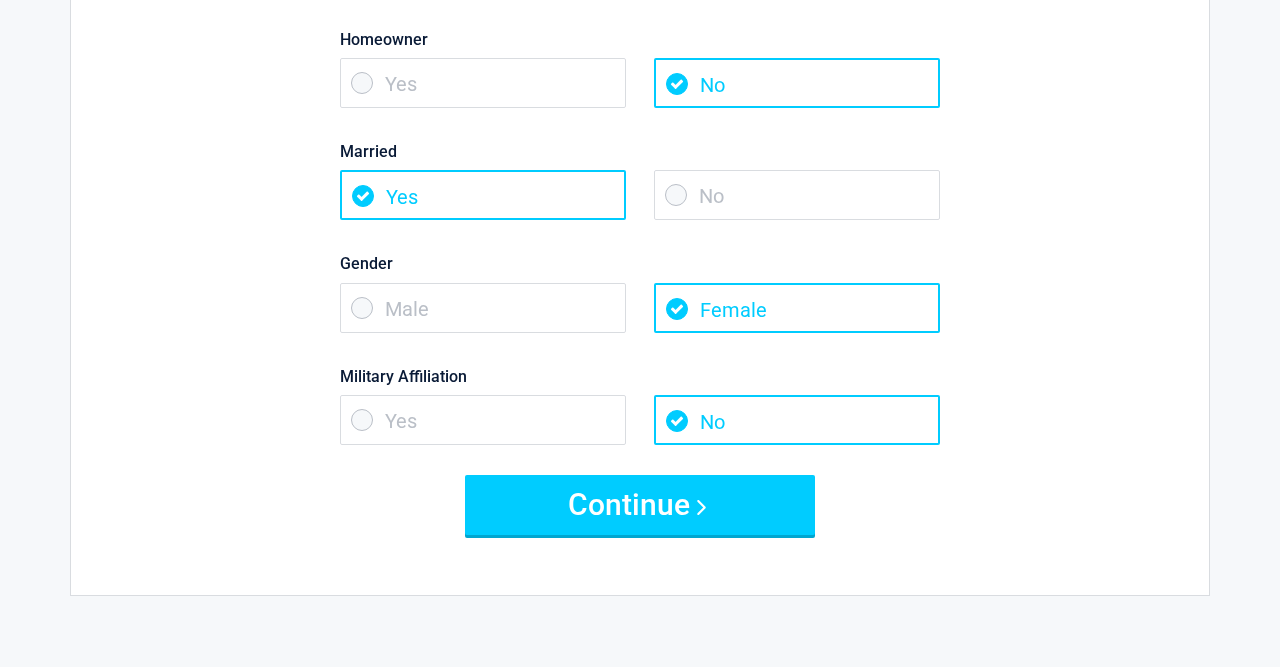 click on "No" at bounding box center [797, 195] 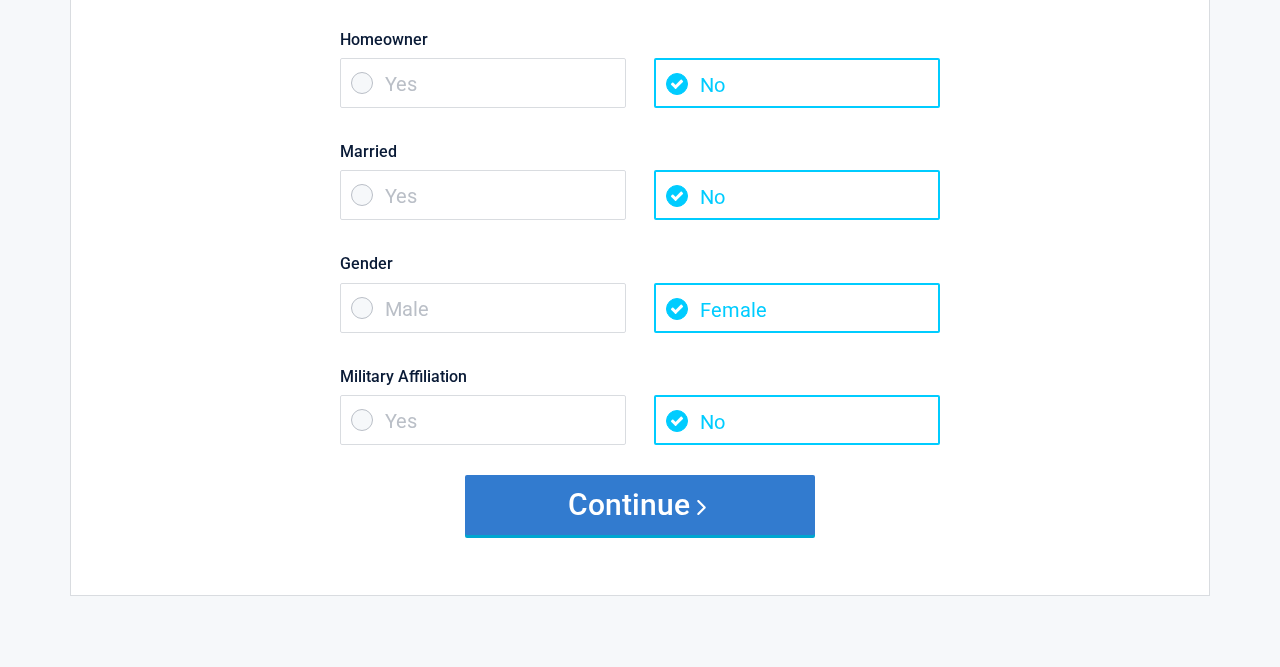 click on "Continue" at bounding box center [640, 505] 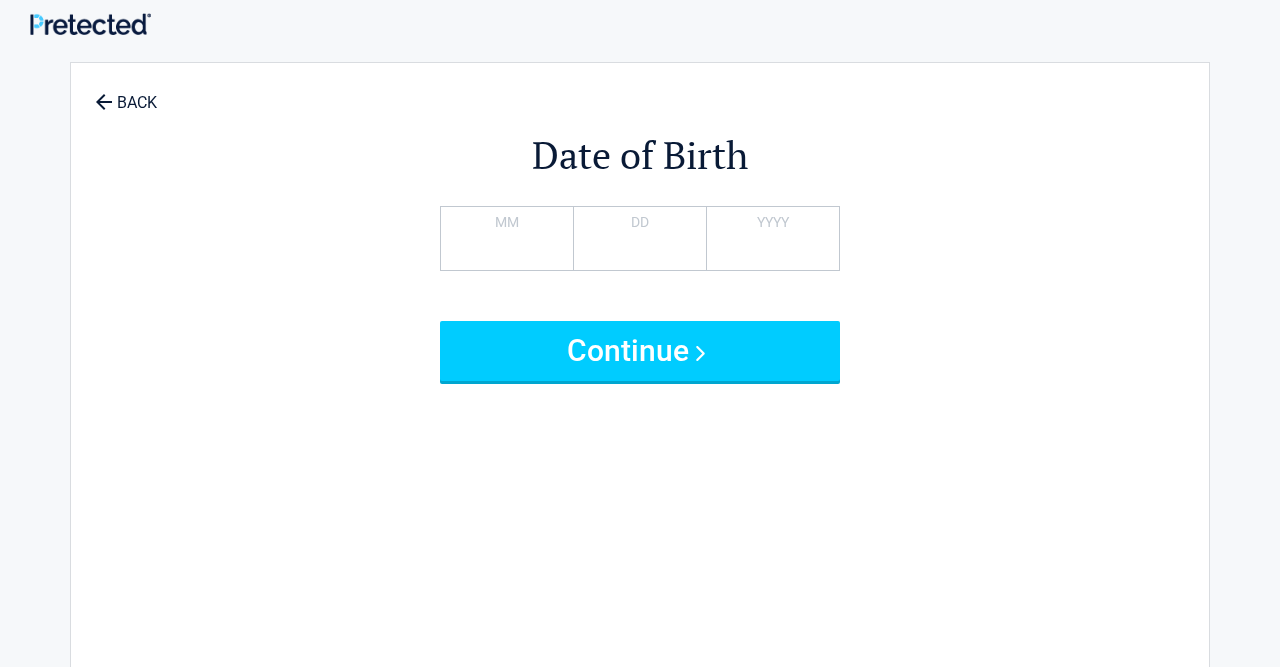 scroll, scrollTop: 0, scrollLeft: 0, axis: both 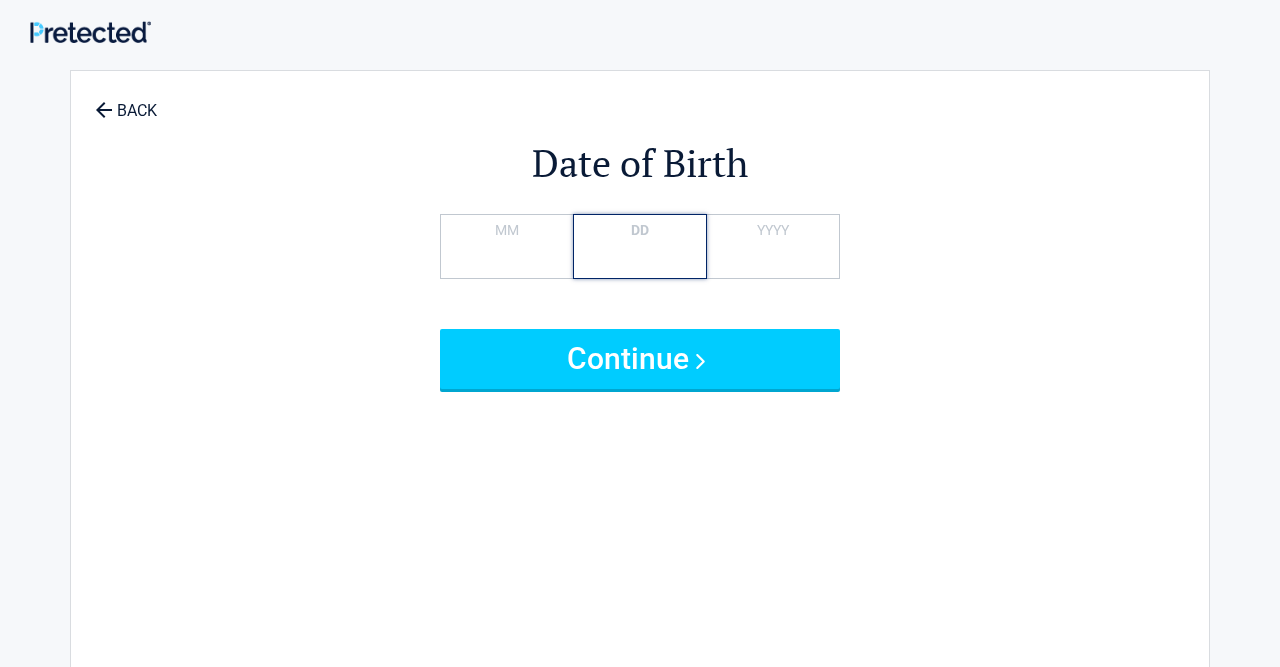 click on "*" at bounding box center [639, 246] 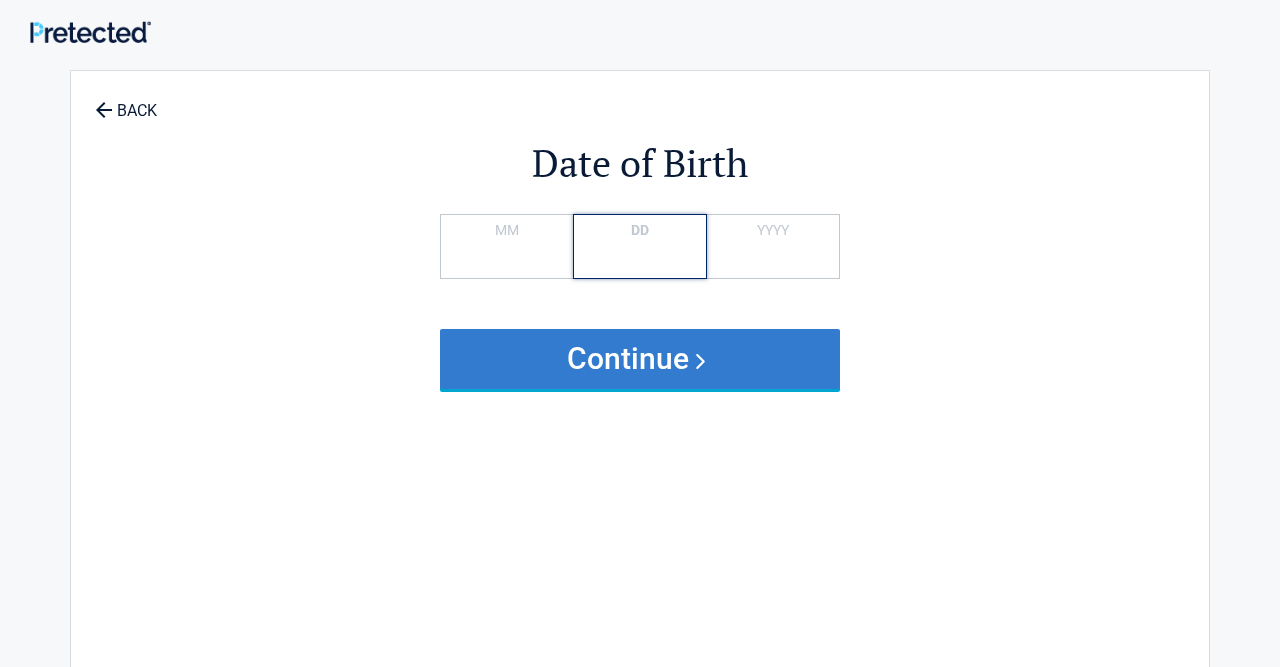 type on "*" 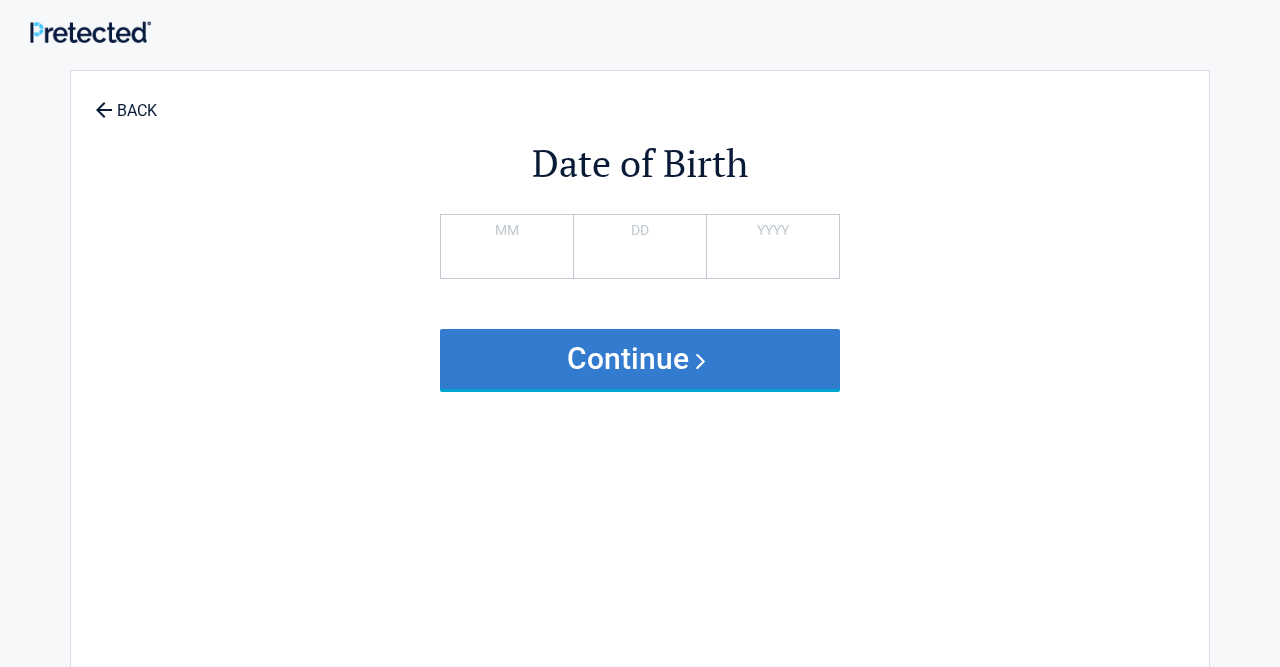 click on "Continue" at bounding box center [640, 359] 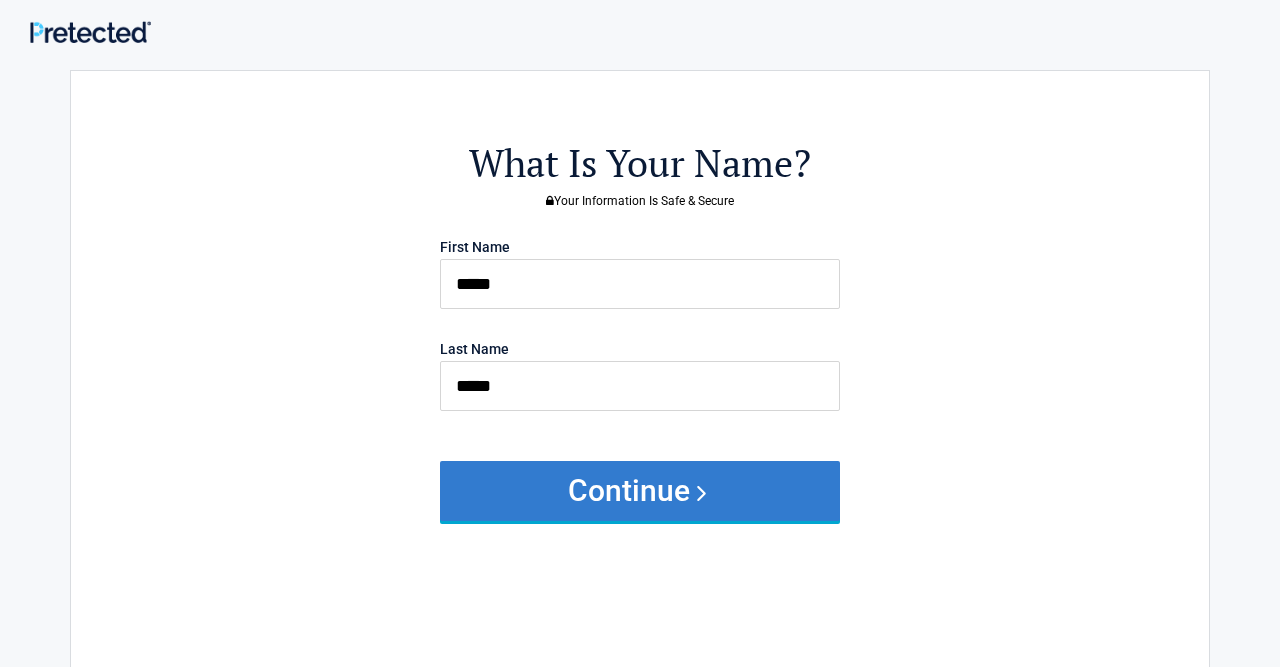 click on "Continue" at bounding box center [640, 491] 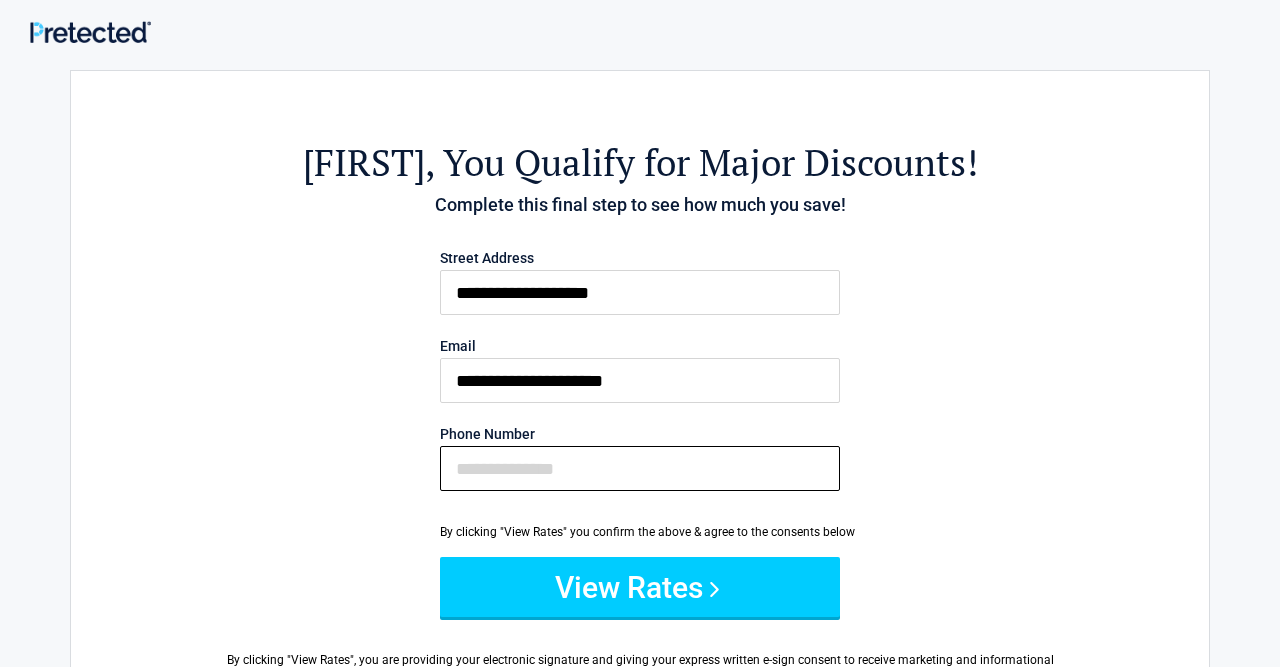 click on "Phone Number" at bounding box center (640, 468) 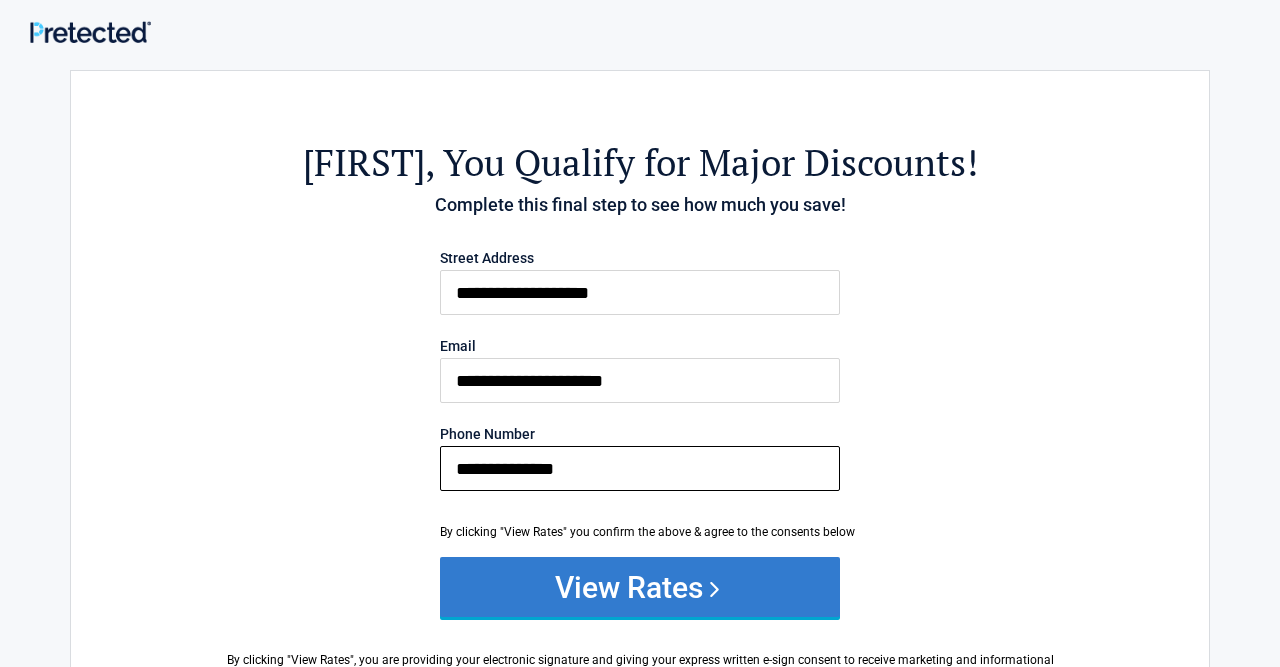 type on "**********" 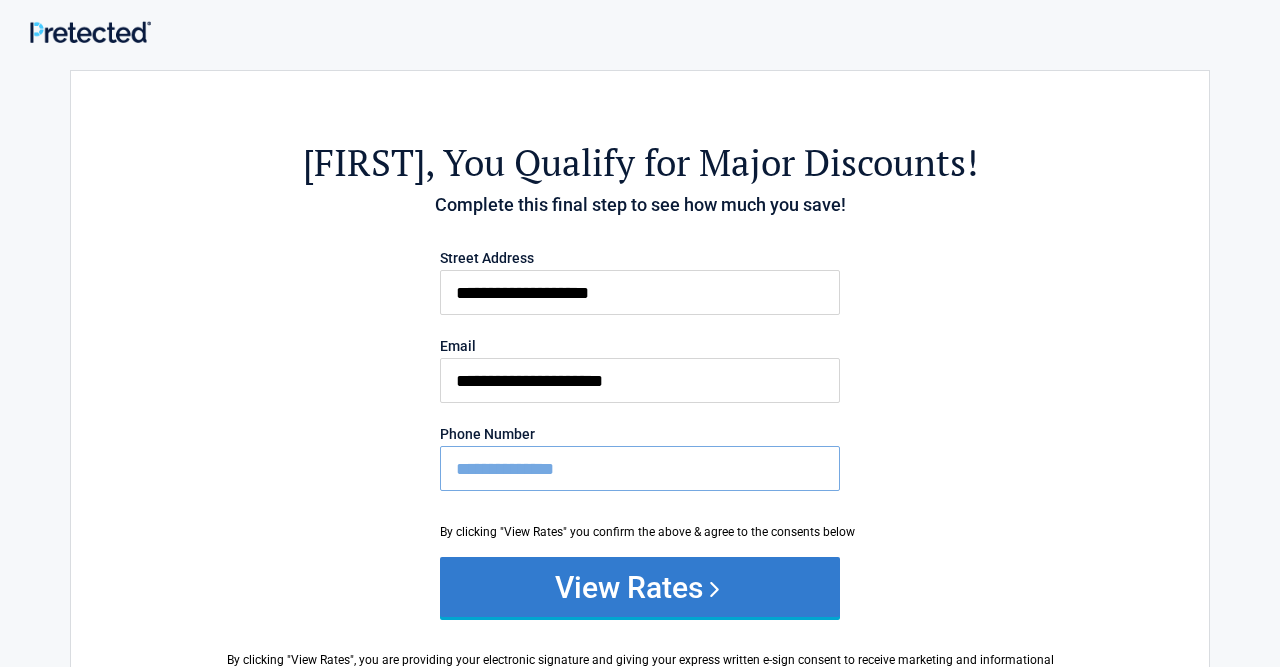 click on "View Rates" at bounding box center [640, 587] 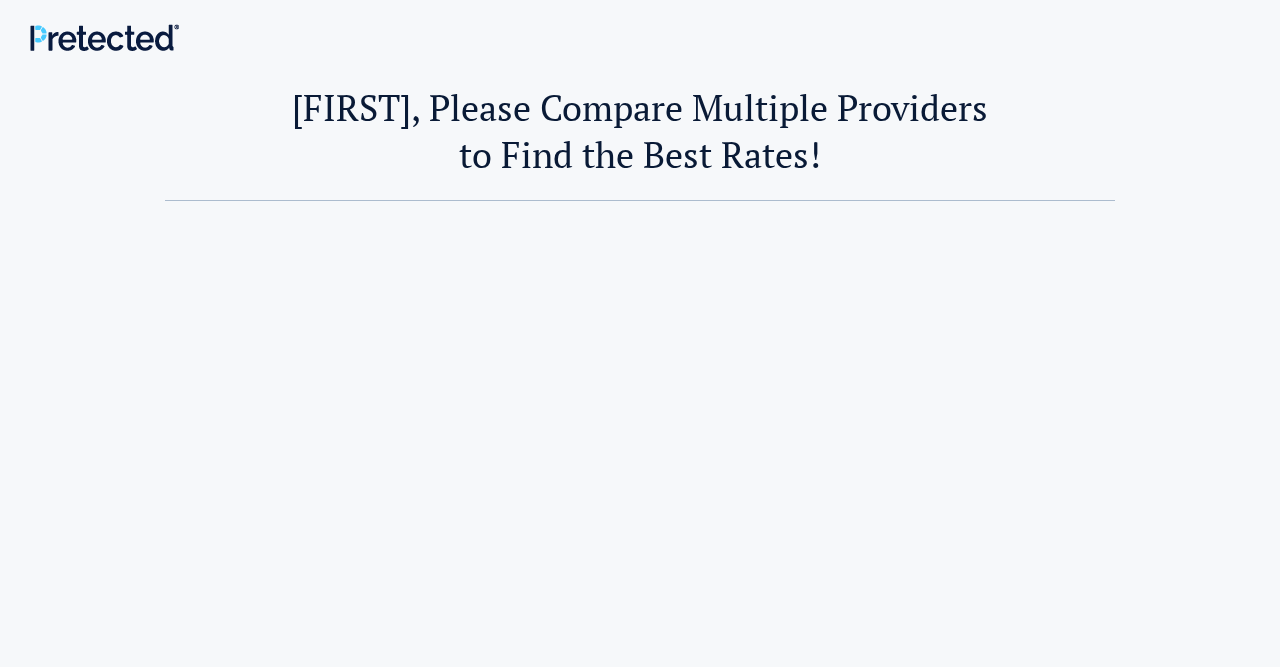 scroll, scrollTop: 0, scrollLeft: 0, axis: both 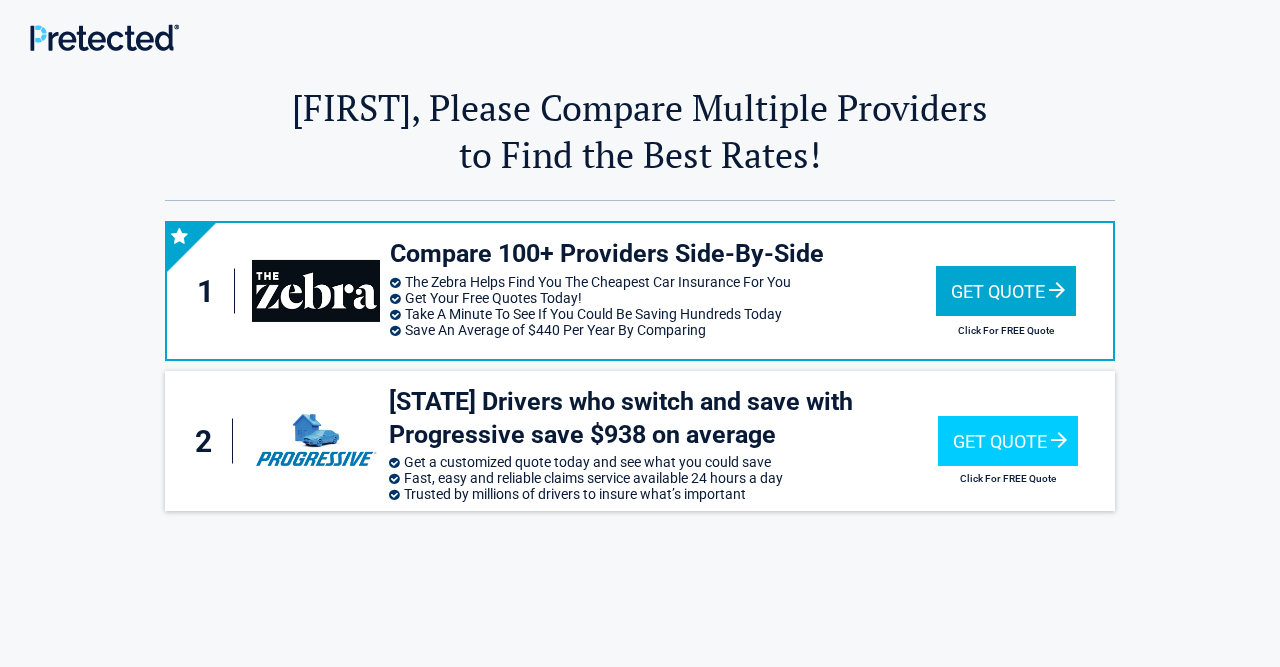 click on "Get Quote" at bounding box center [1006, 291] 